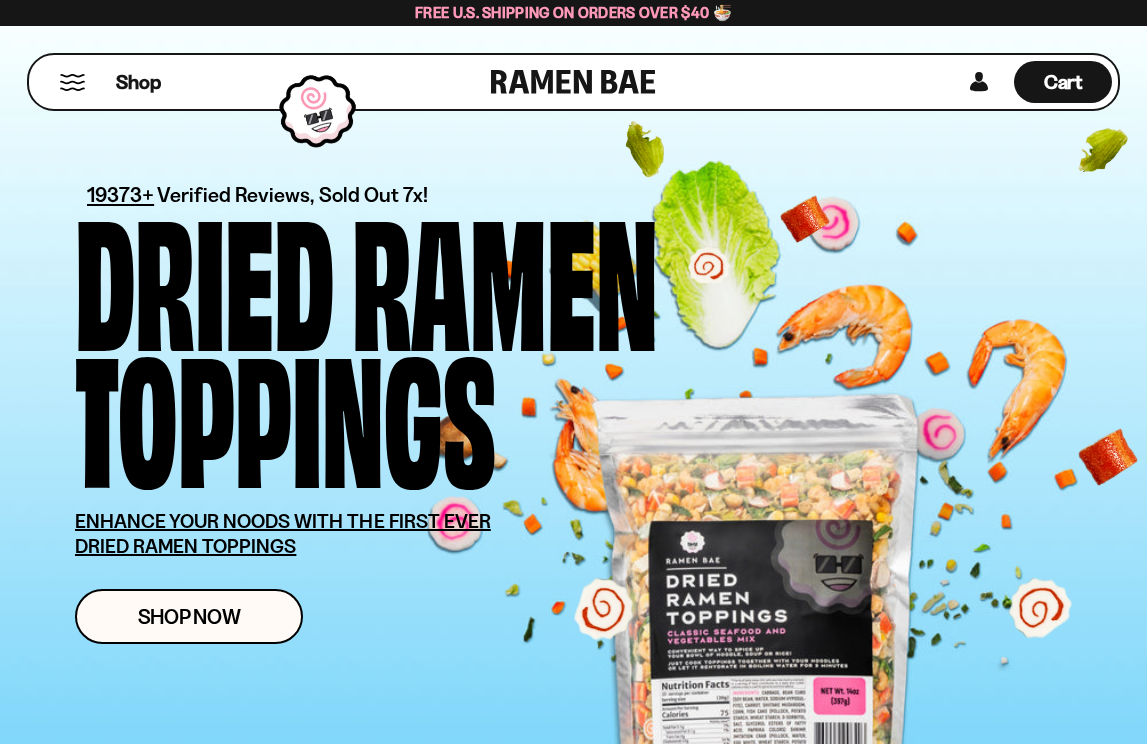 scroll, scrollTop: 0, scrollLeft: 0, axis: both 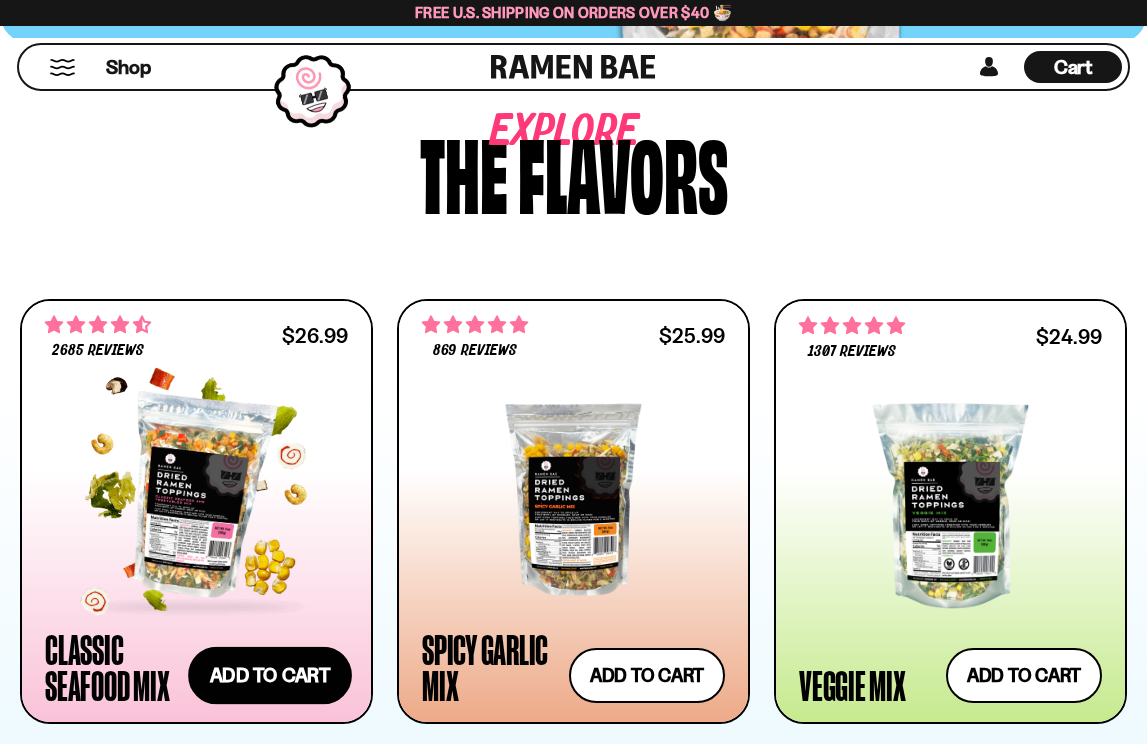 click on "Add to cart
Add
—
Regular price
$26.99
Regular price
Sale price
$26.99
Unit price
/
per" at bounding box center [270, 675] 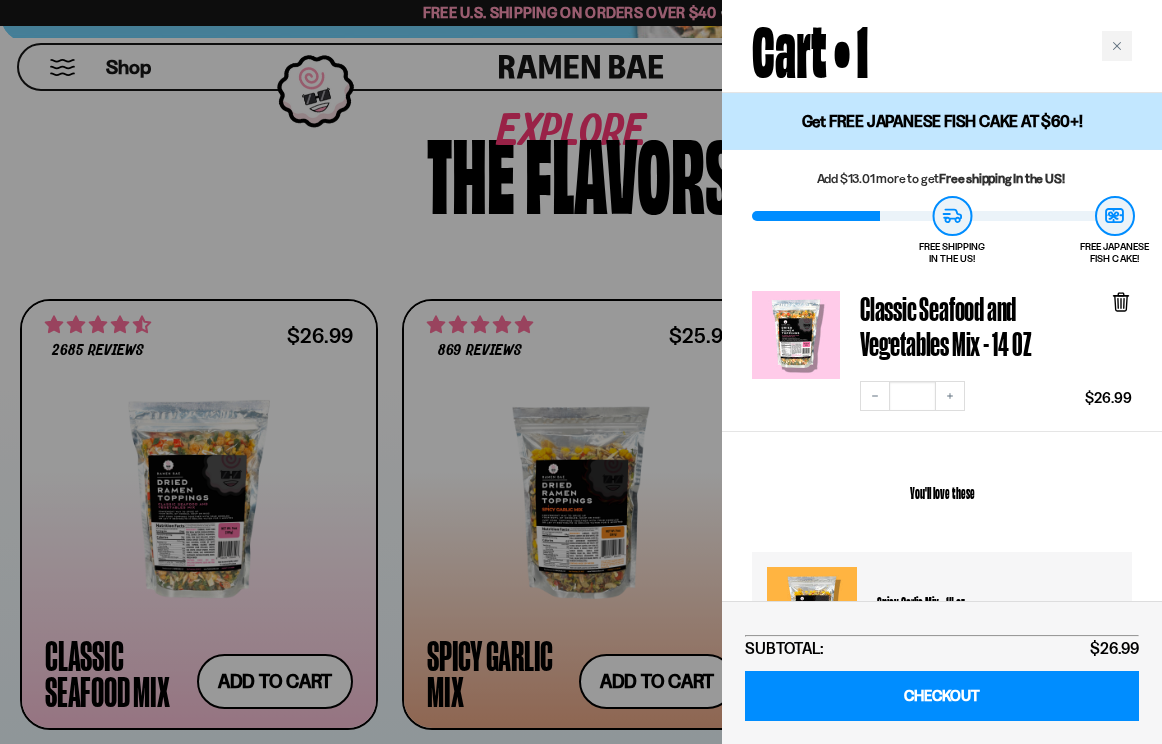 click at bounding box center [581, 372] 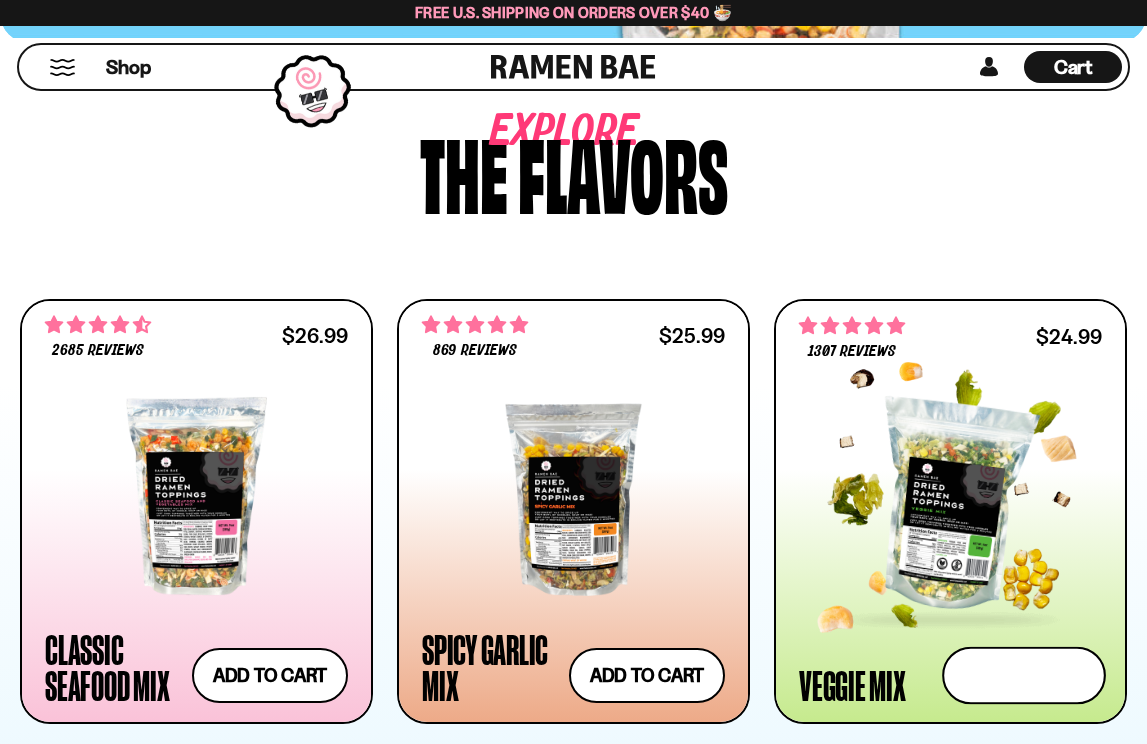 click on "Add to cart
Add
—
Regular price
$24.99
Regular price
Sale price
$24.99
Unit price
/
per" at bounding box center [1024, 675] 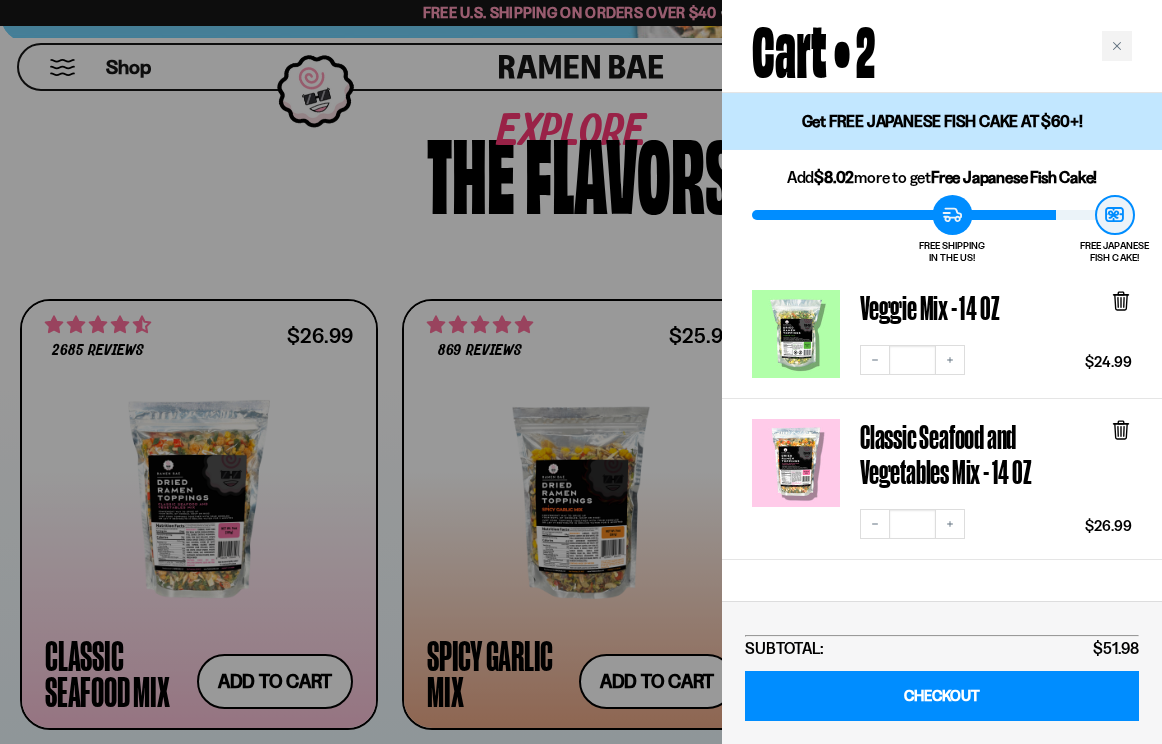 click at bounding box center (581, 372) 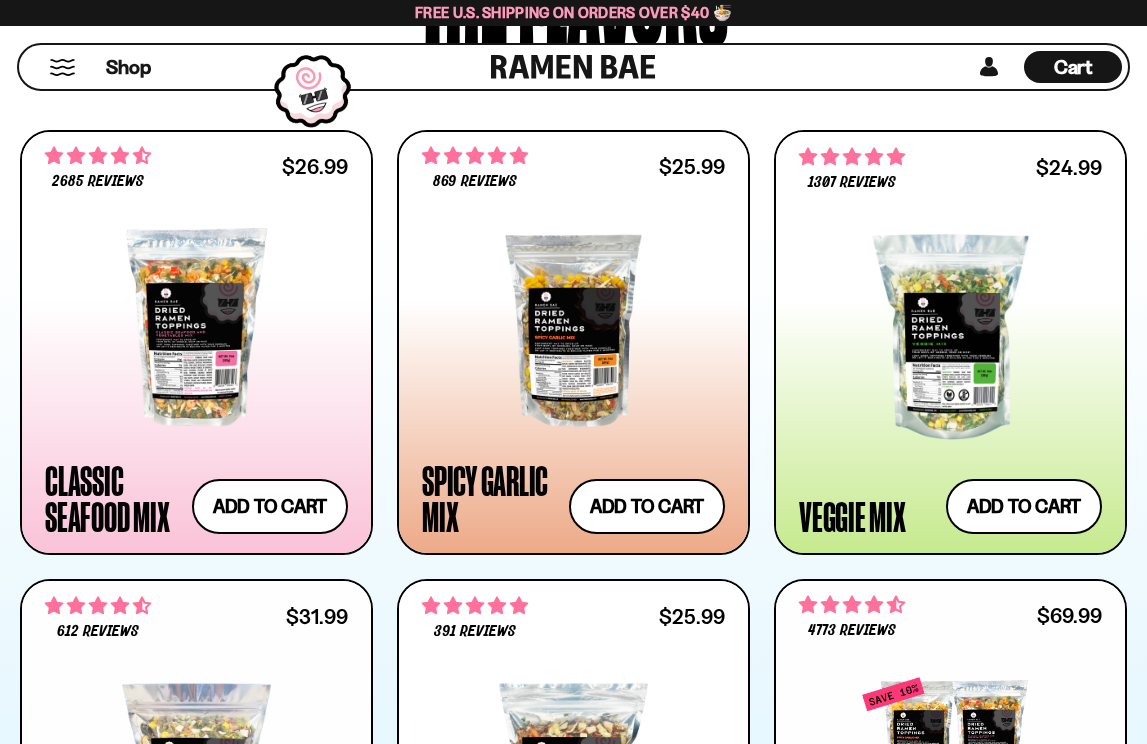 scroll, scrollTop: 995, scrollLeft: 0, axis: vertical 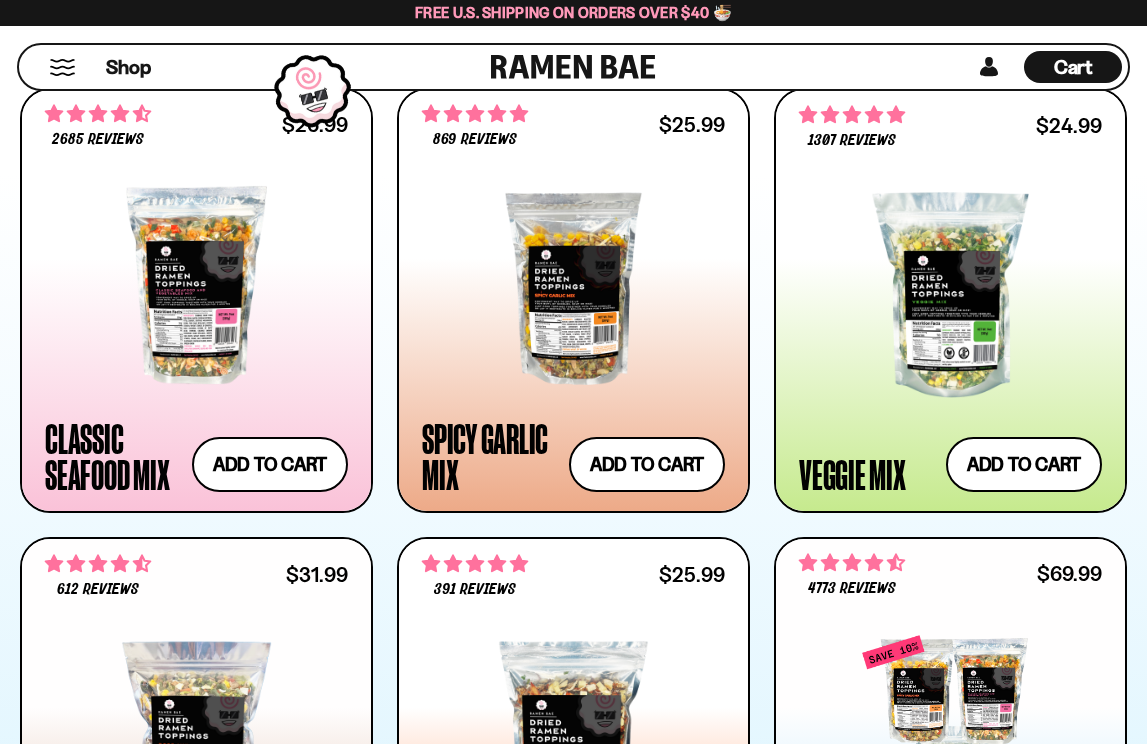 click on "Cart
D0381C2F-513E-4F90-8A41-6F0A75DCBAAA" at bounding box center [1073, 67] 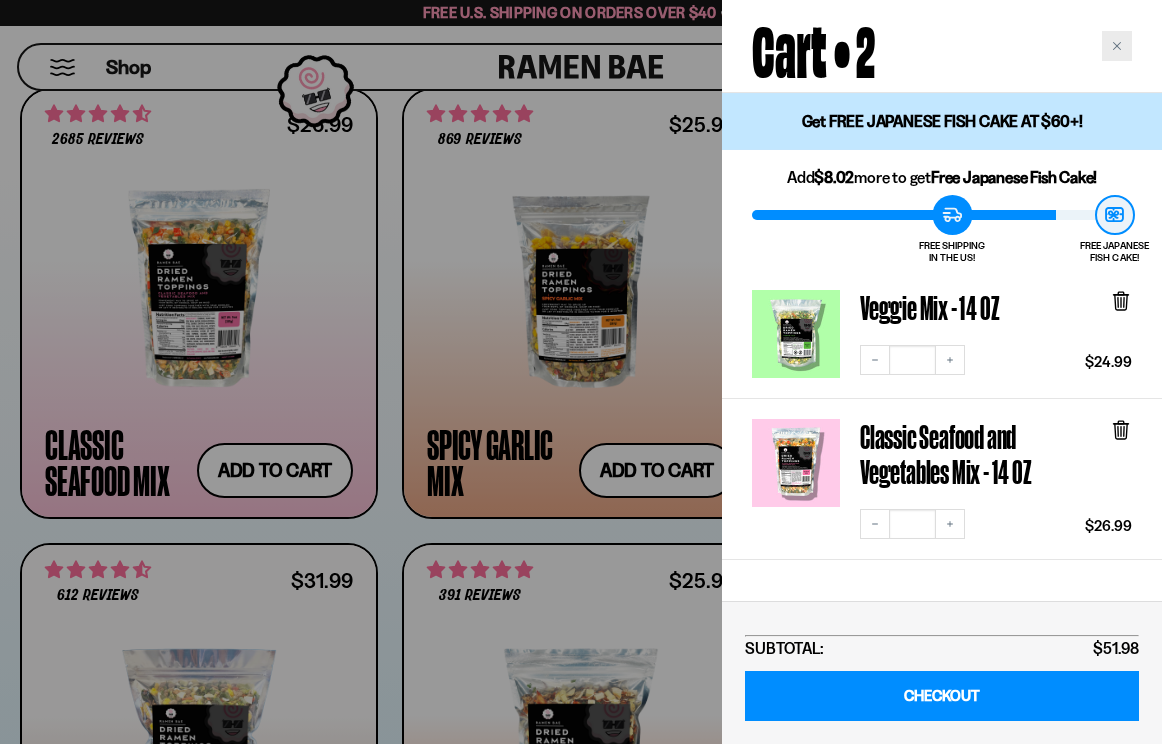 click at bounding box center [1117, 46] 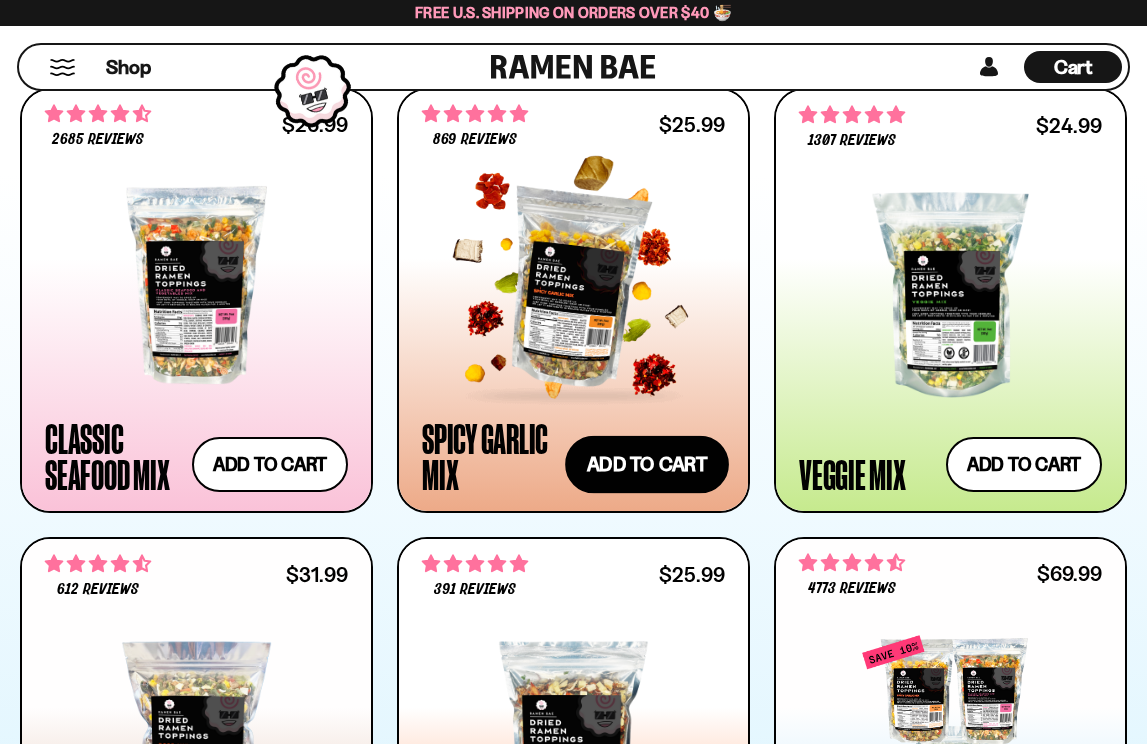 click on "Add to cart
Add
—
Regular price
$25.99
Regular price
Sale price
$25.99
Unit price
/
per" at bounding box center (647, 464) 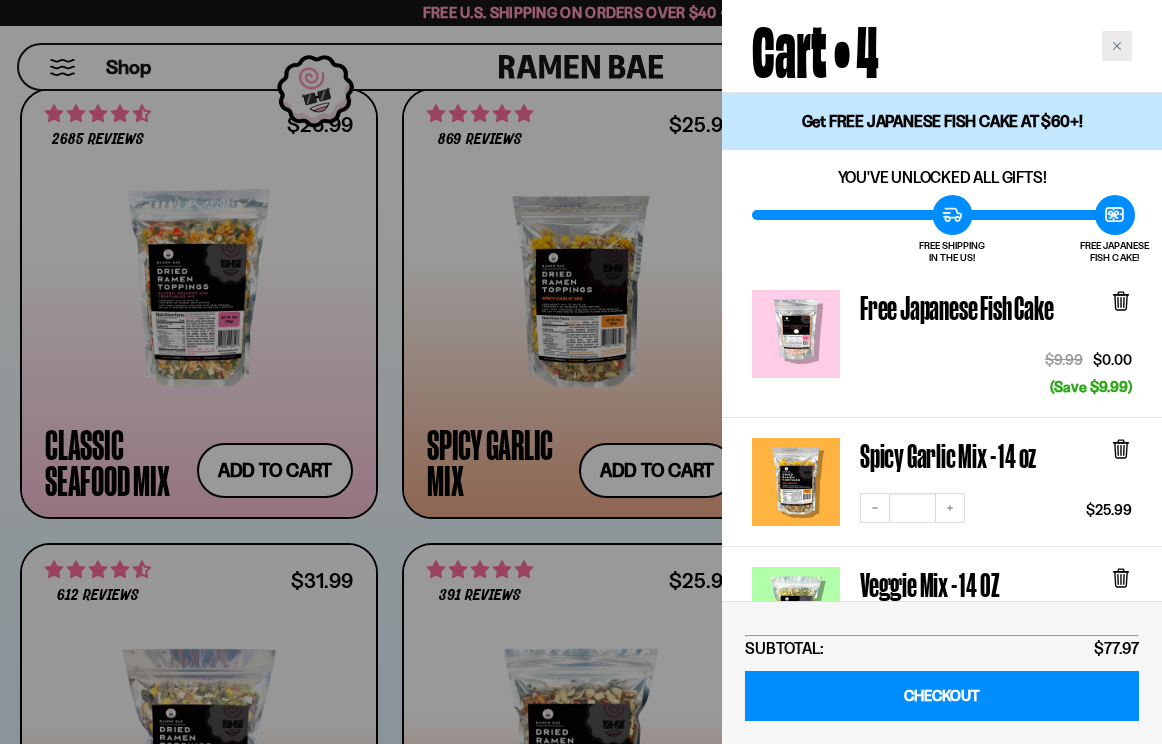 click at bounding box center [1117, 46] 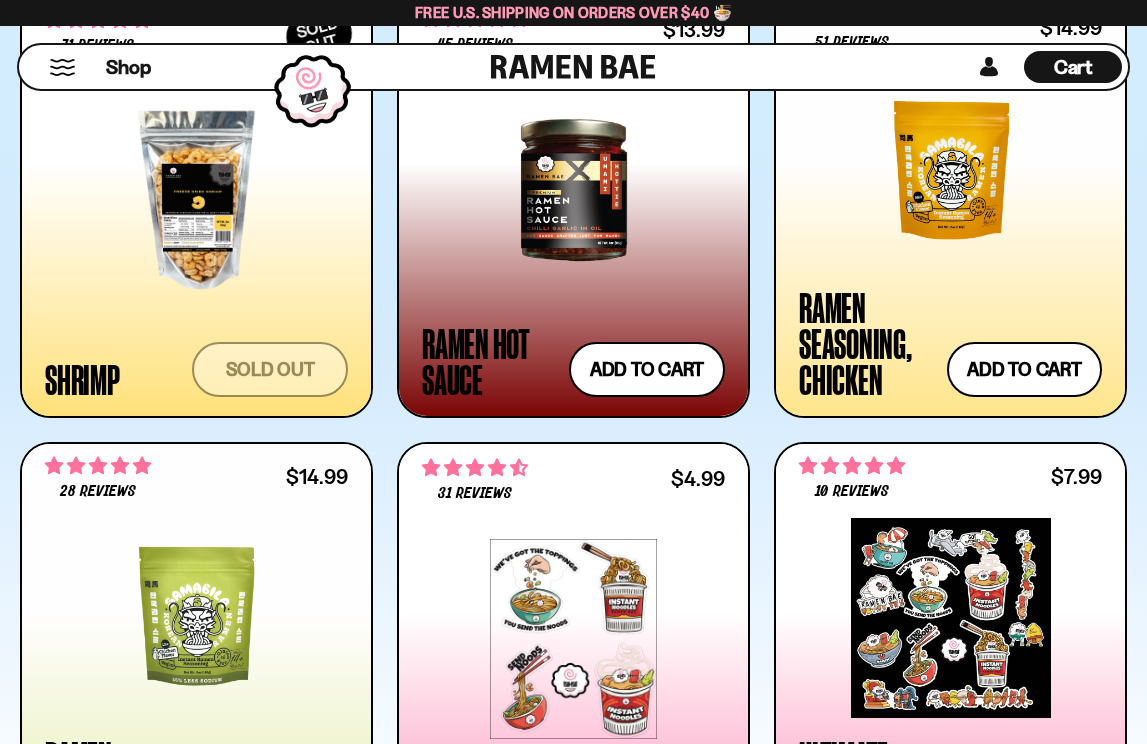 scroll, scrollTop: 995, scrollLeft: 0, axis: vertical 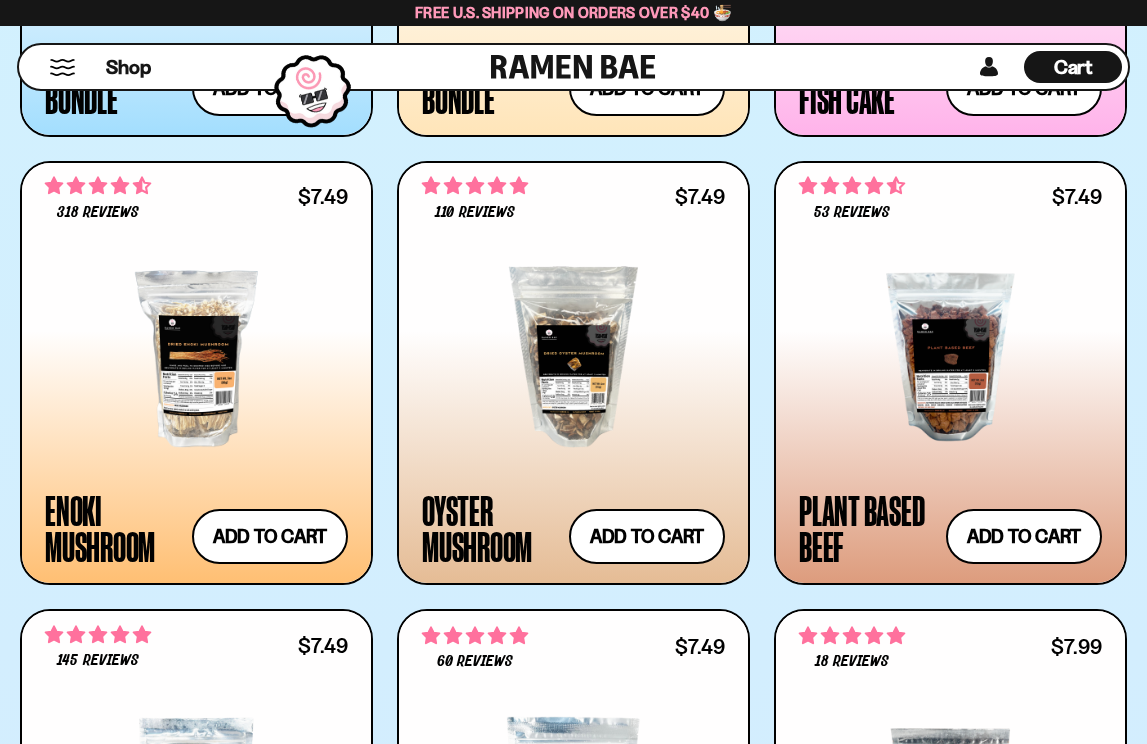 click on "Cart" at bounding box center [1073, 67] 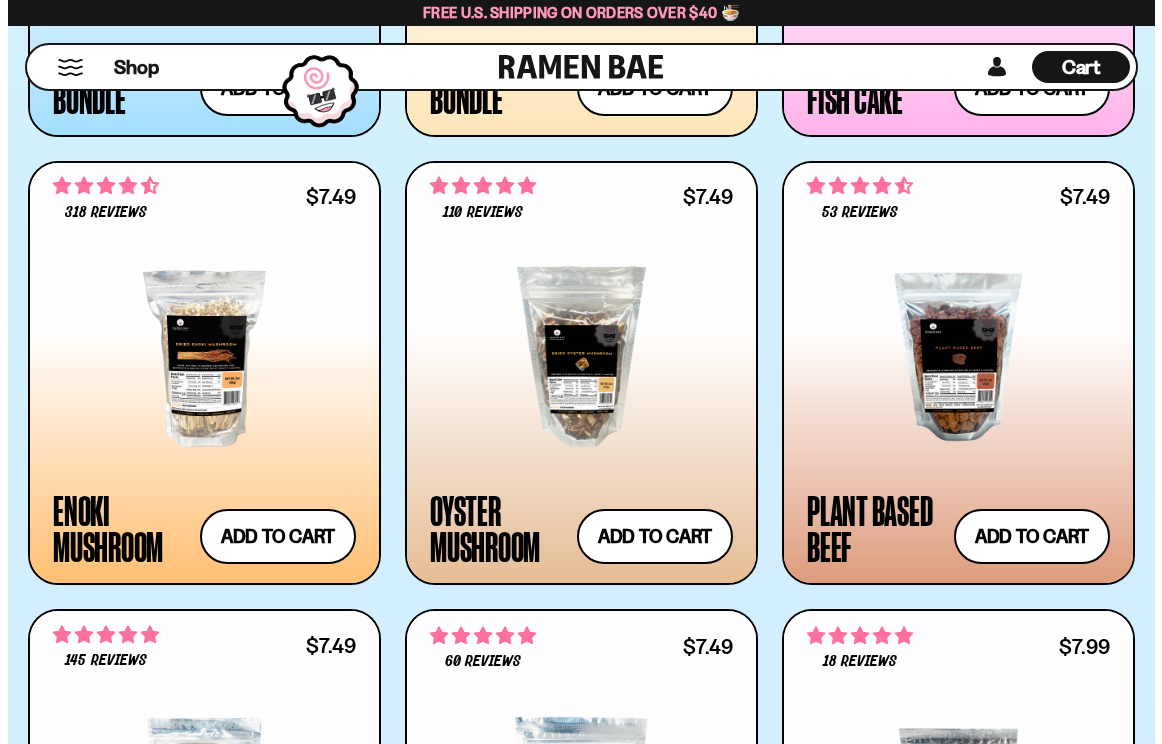 scroll, scrollTop: 2281, scrollLeft: 0, axis: vertical 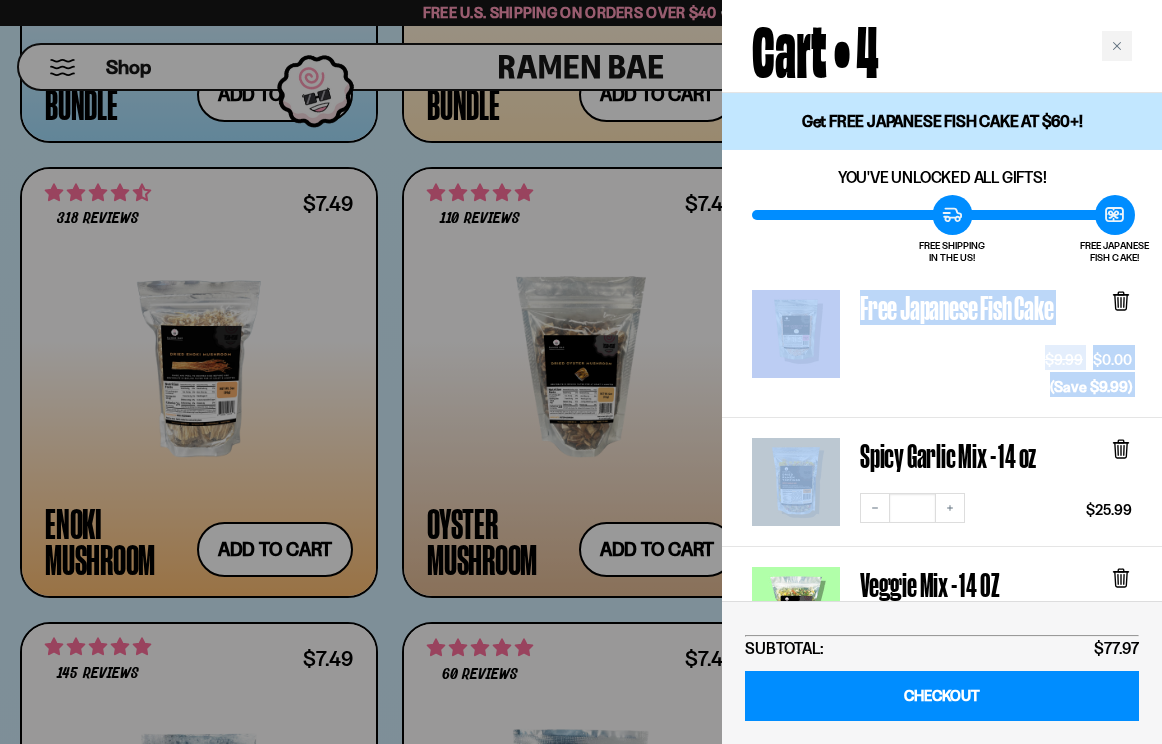 drag, startPoint x: 737, startPoint y: 475, endPoint x: 738, endPoint y: 373, distance: 102.0049 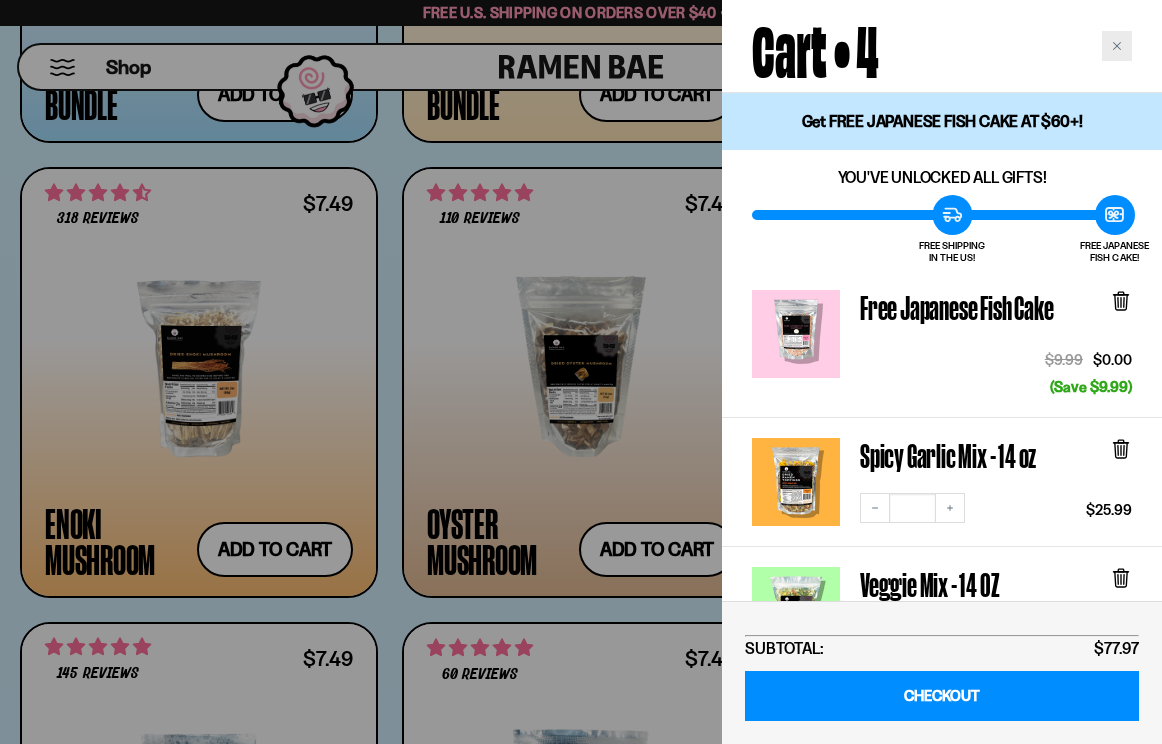 click at bounding box center [1117, 46] 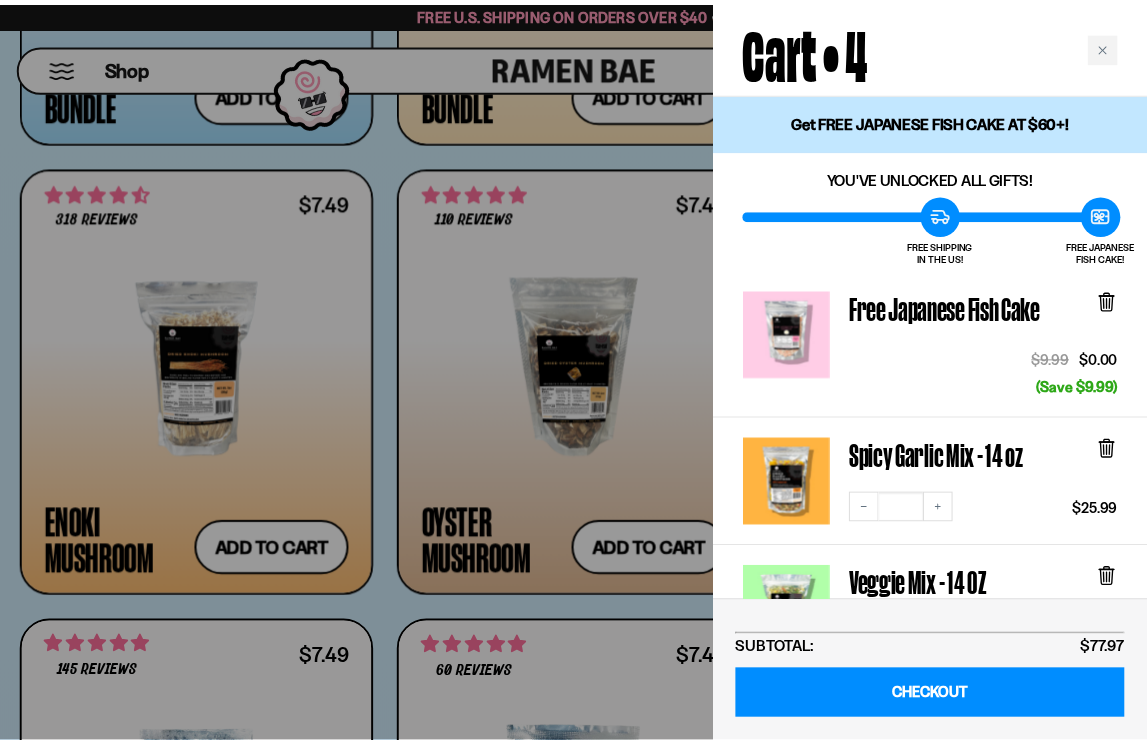 scroll, scrollTop: 2269, scrollLeft: 0, axis: vertical 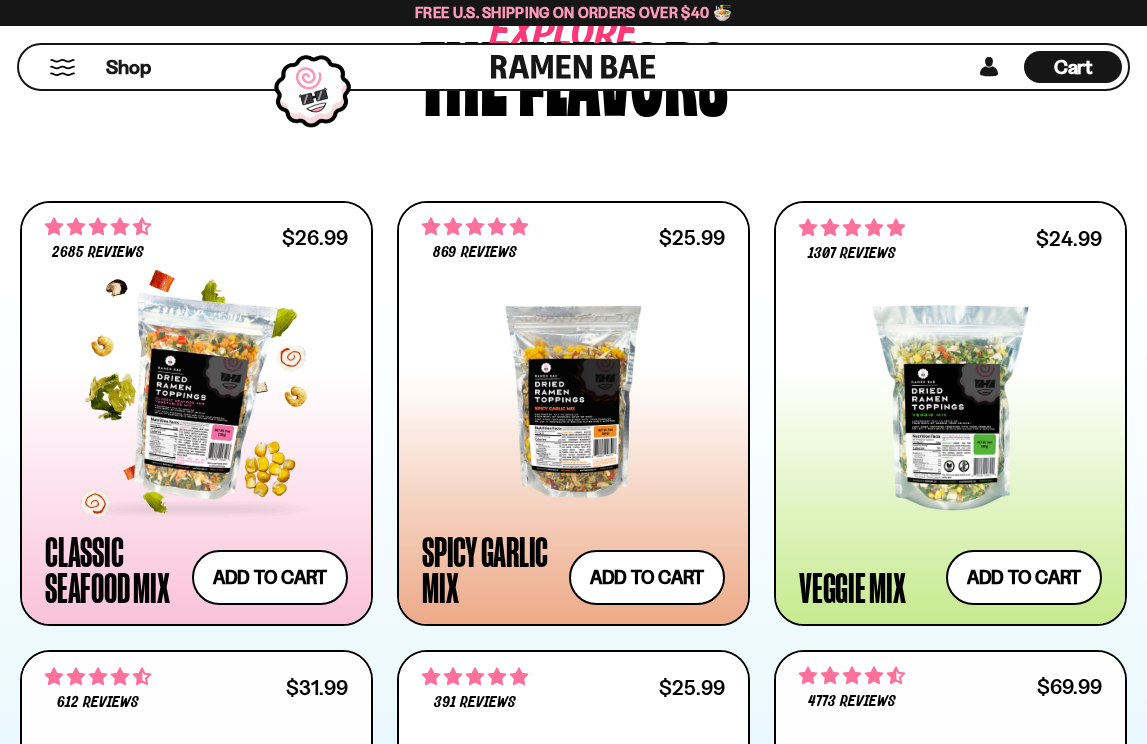 click at bounding box center (196, 398) 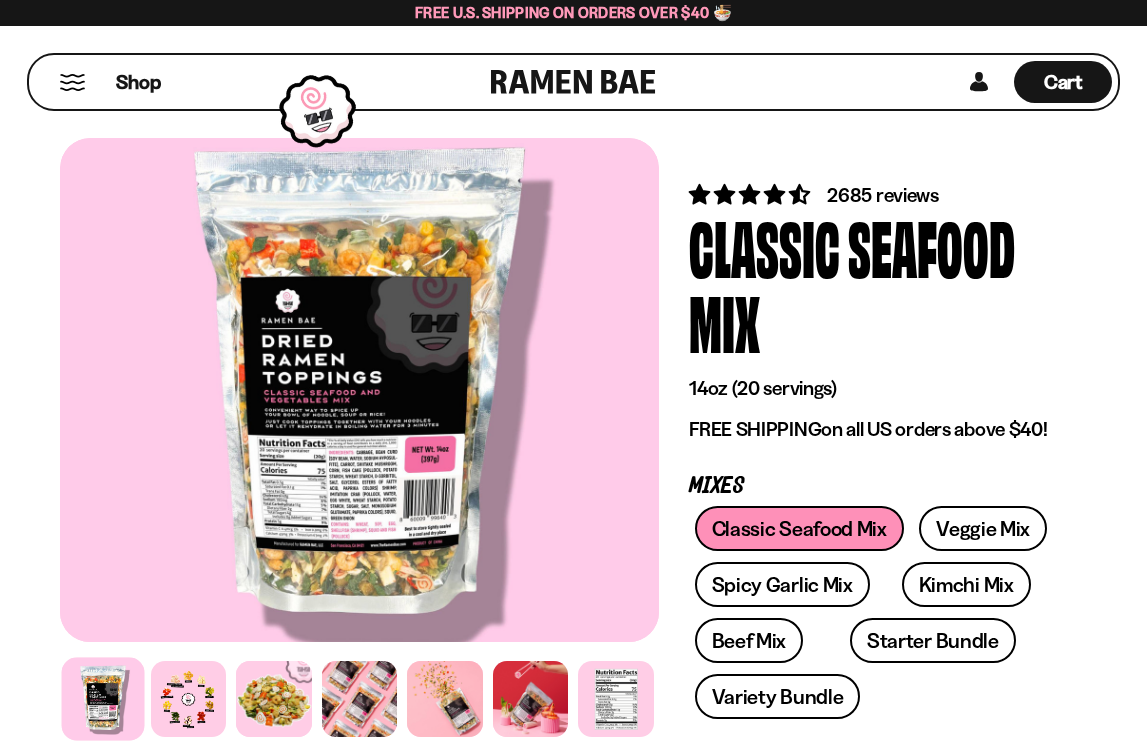 scroll, scrollTop: 0, scrollLeft: 0, axis: both 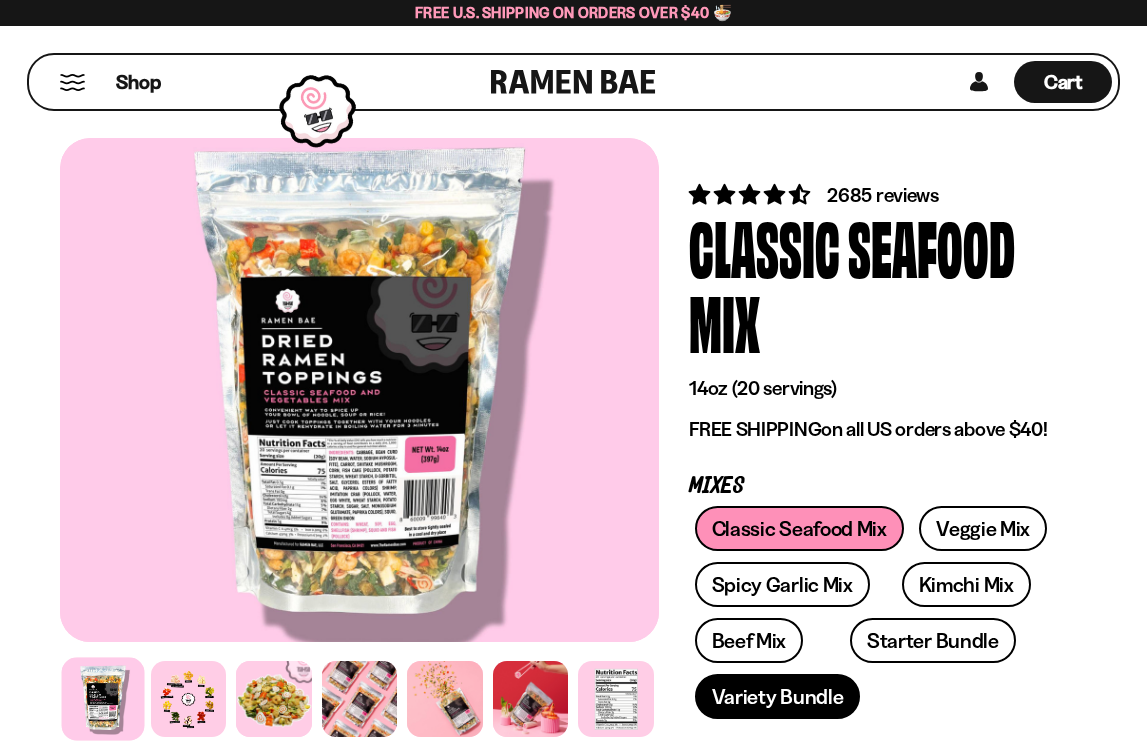 click on "Variety Bundle" at bounding box center (778, 696) 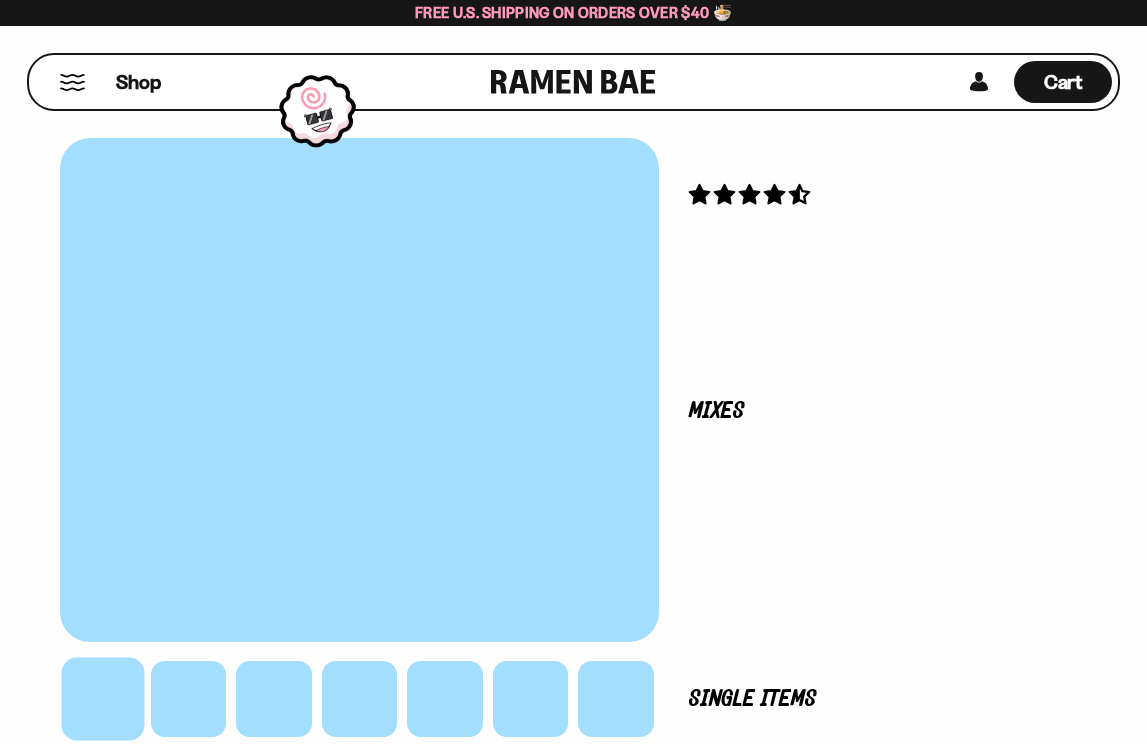 scroll, scrollTop: 0, scrollLeft: 0, axis: both 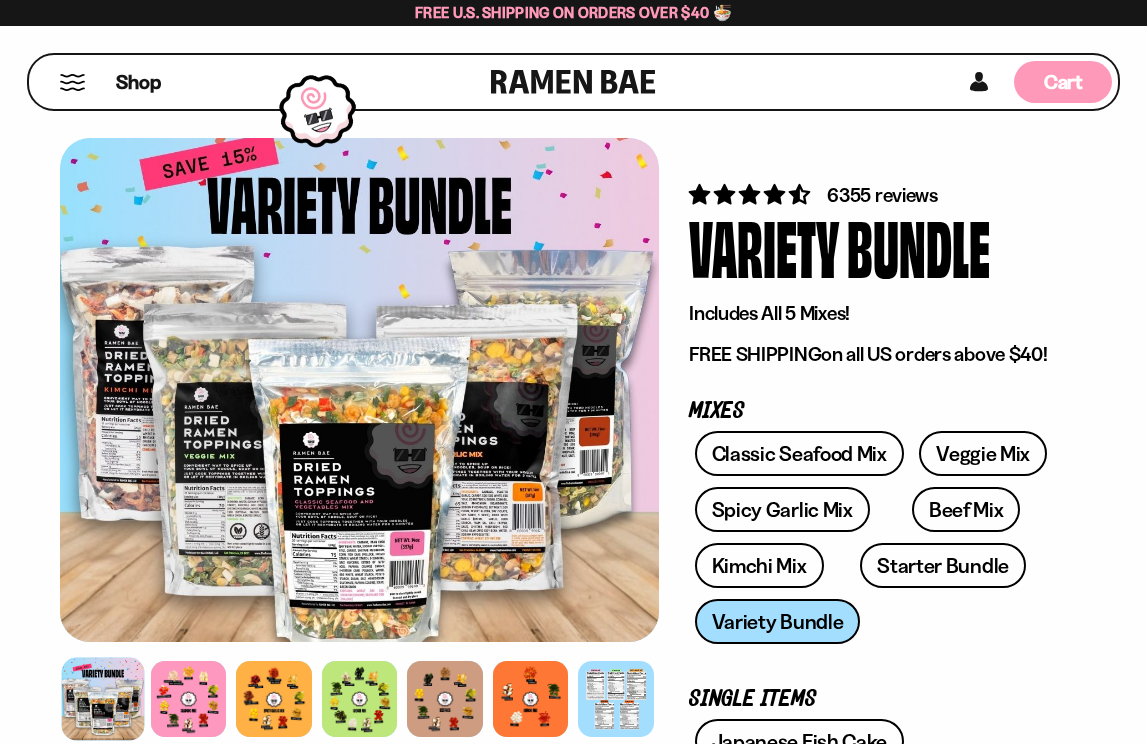click on "Cart
D0381C2F-513E-4F90-8A41-6F0A75DCBAAA" at bounding box center (1063, 82) 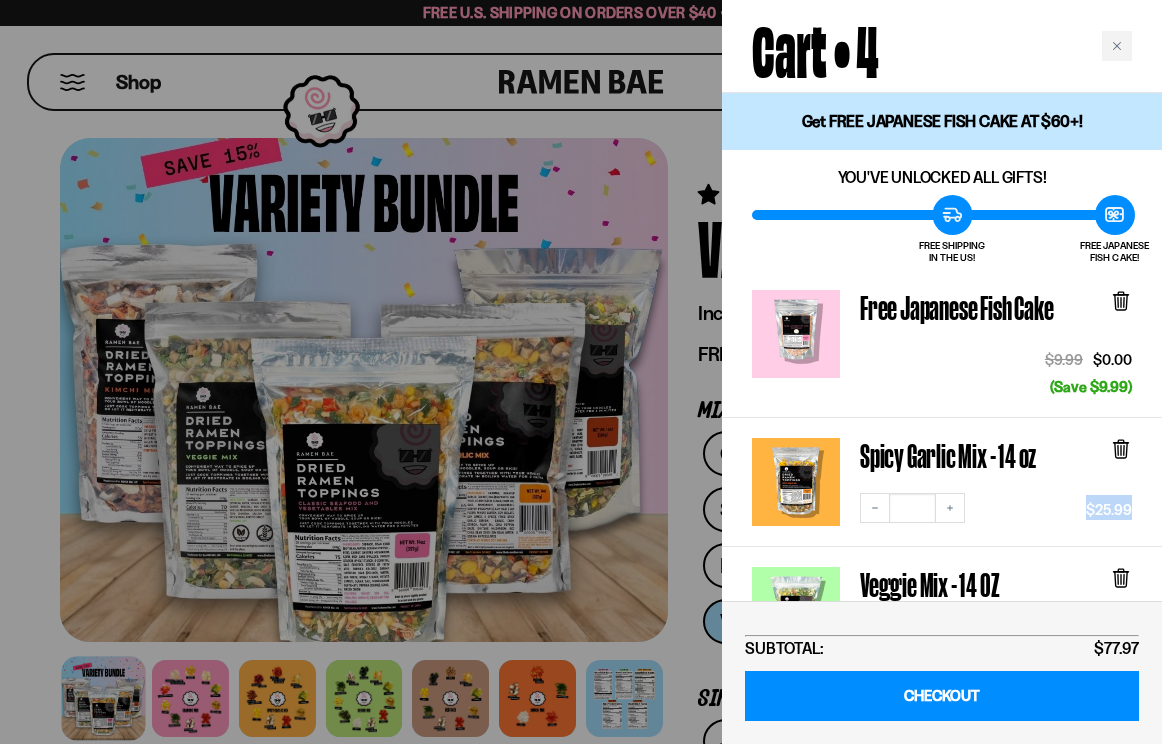 drag, startPoint x: 1143, startPoint y: 504, endPoint x: 1157, endPoint y: 439, distance: 66.4906 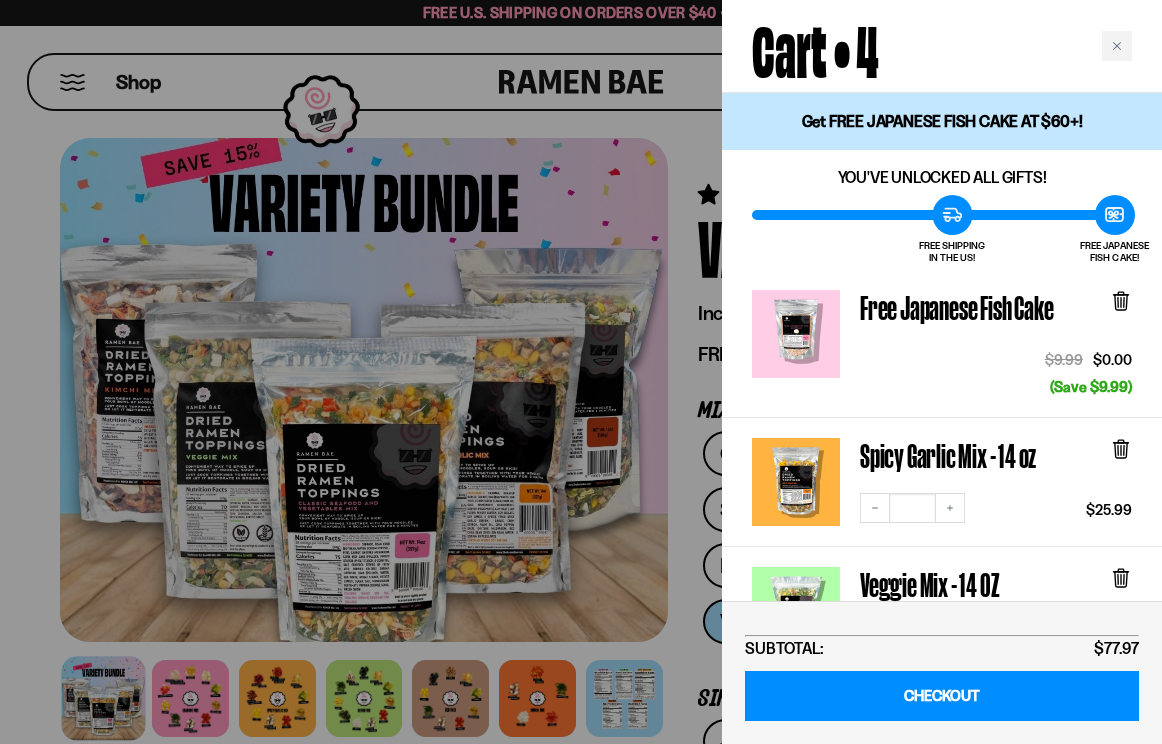 click 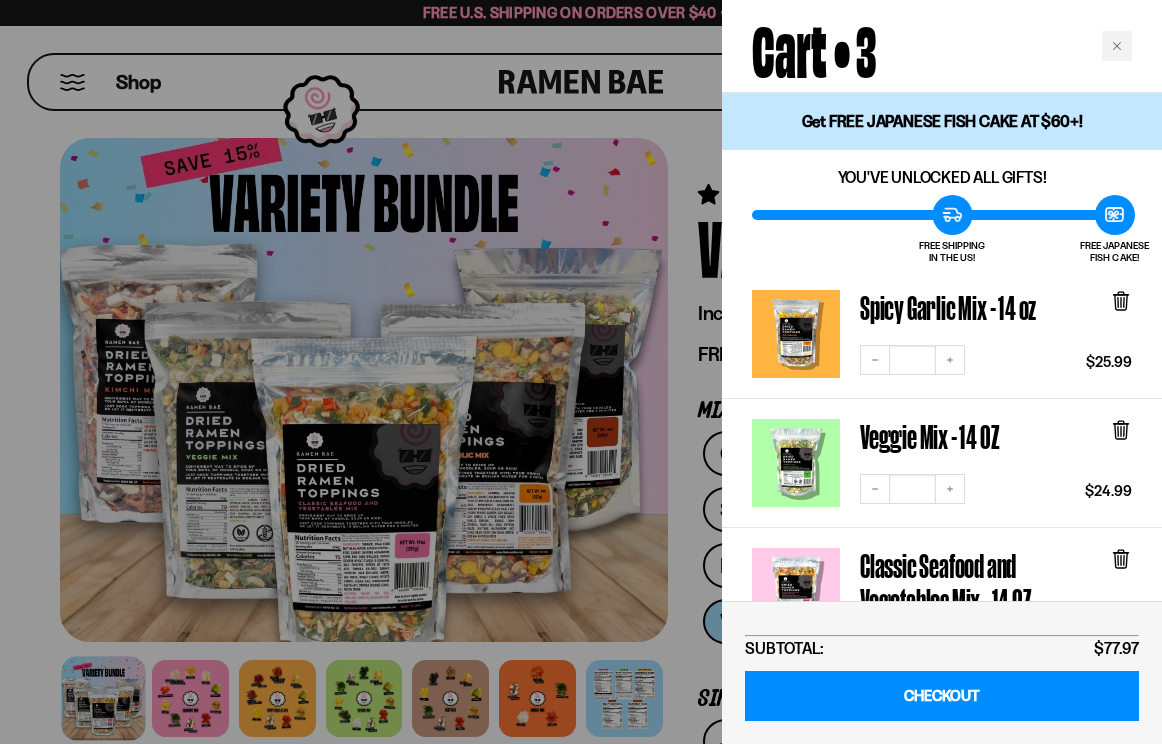 click 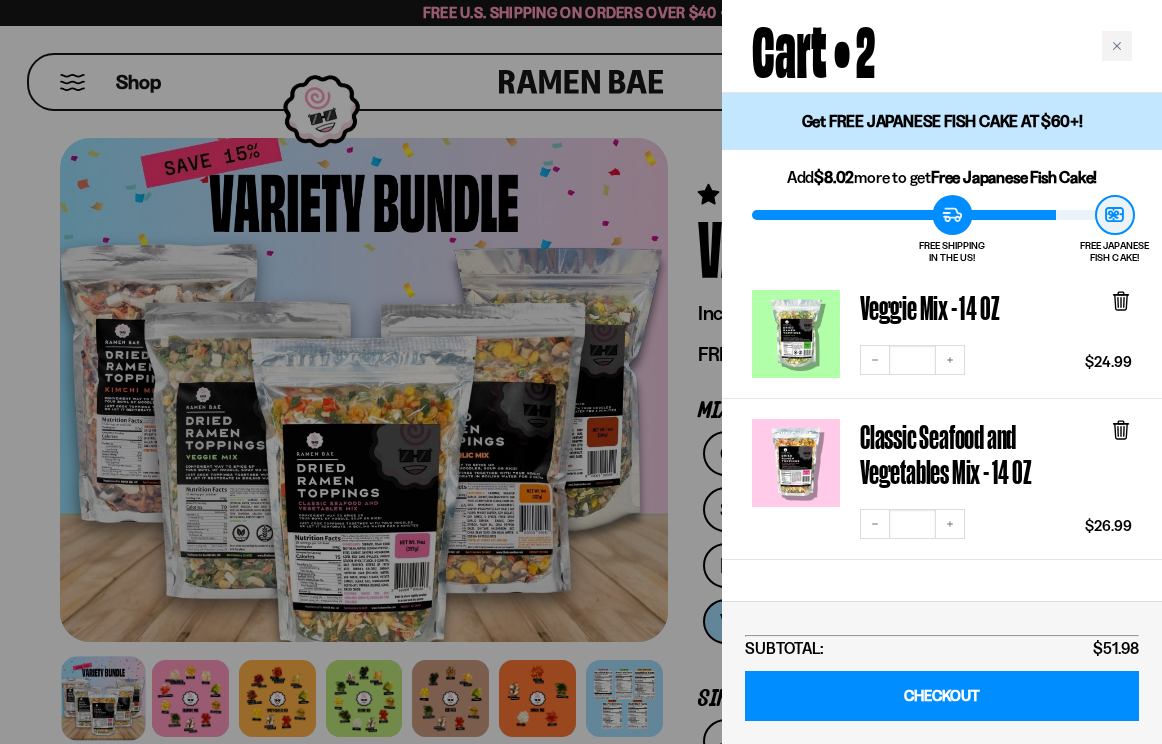 click 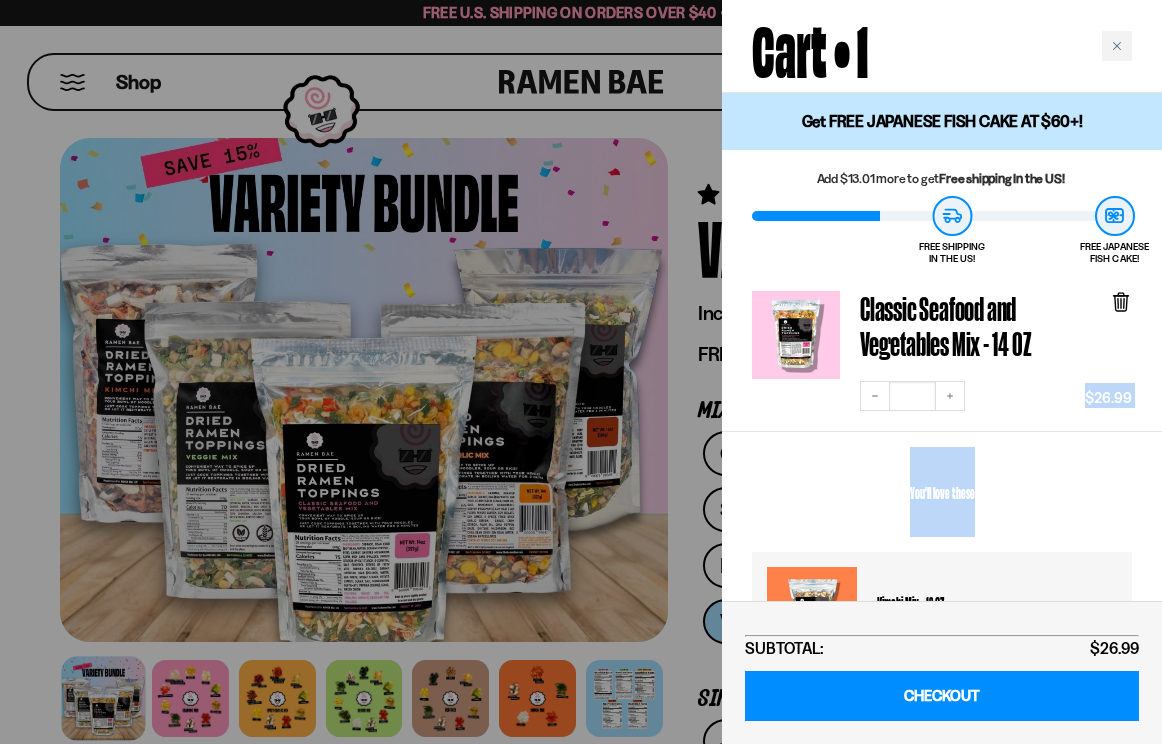 drag, startPoint x: 1083, startPoint y: 445, endPoint x: 1084, endPoint y: 401, distance: 44.011364 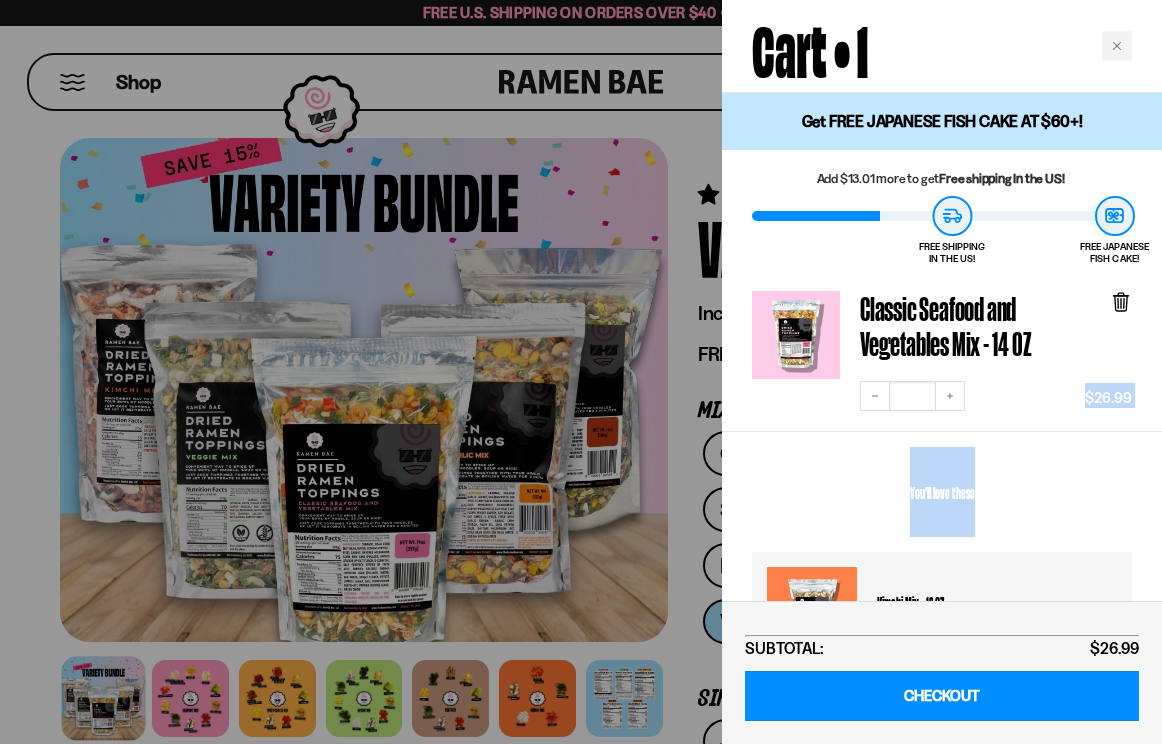 drag, startPoint x: 1084, startPoint y: 401, endPoint x: 1060, endPoint y: 396, distance: 24.5153 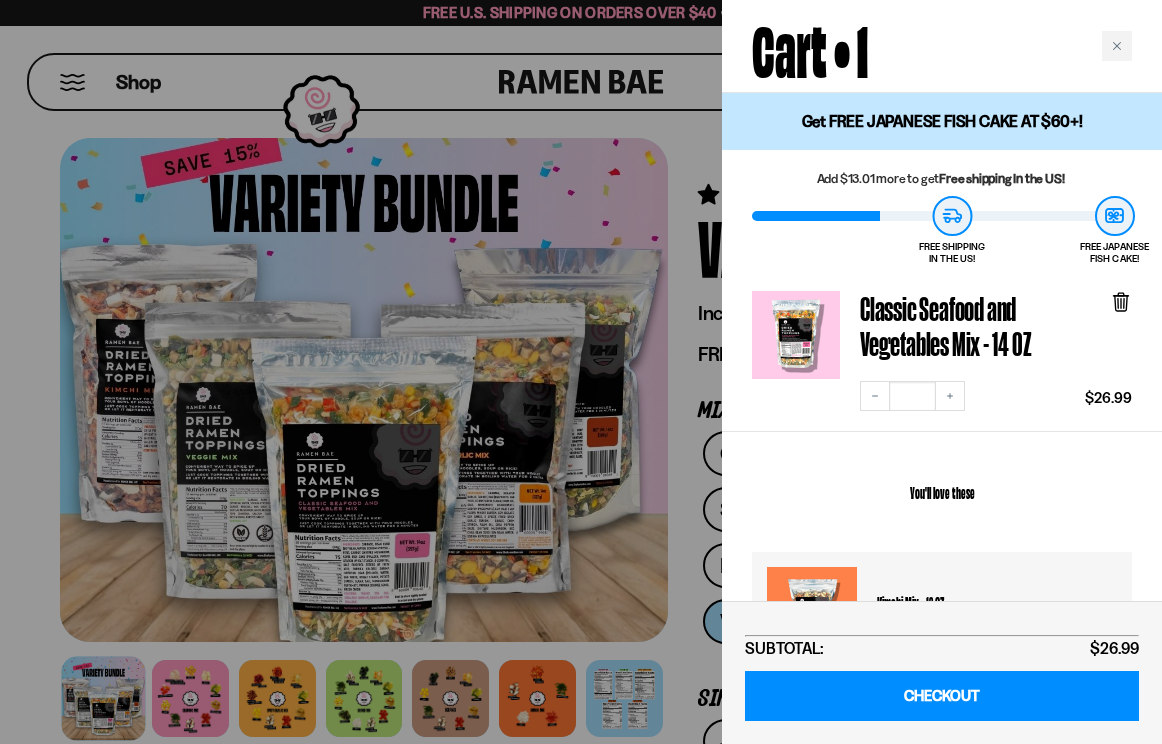 drag, startPoint x: 1057, startPoint y: 489, endPoint x: 1055, endPoint y: 450, distance: 39.051247 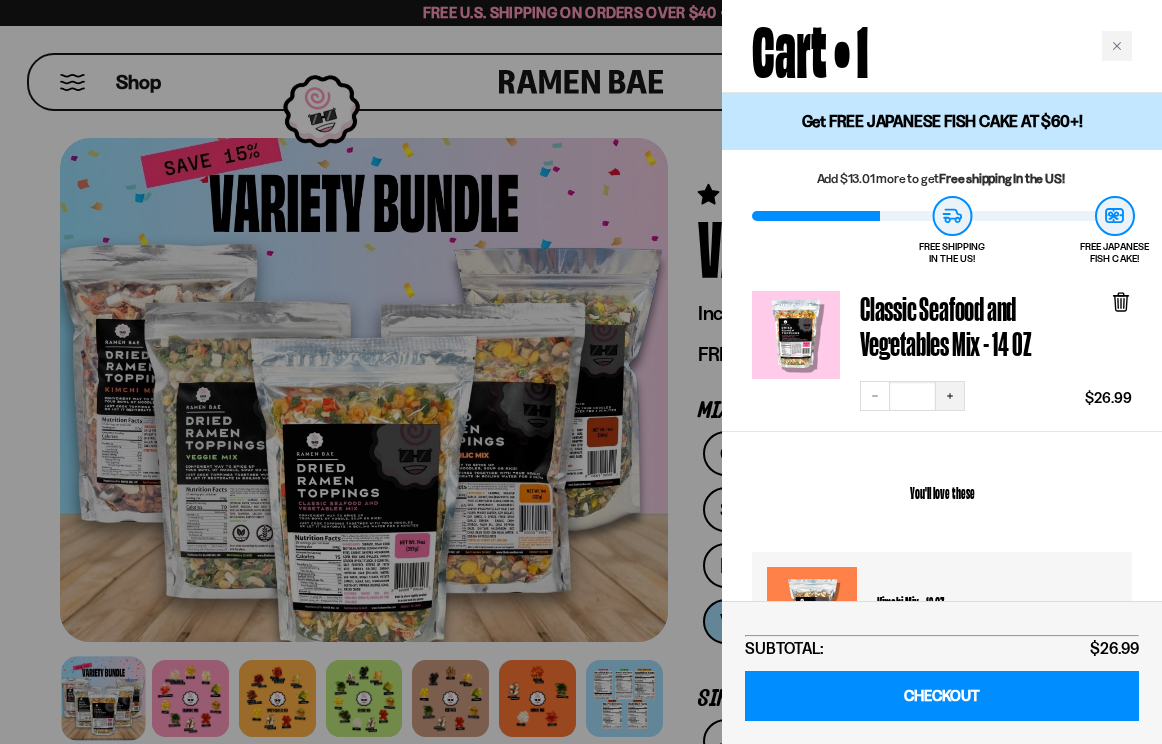 click 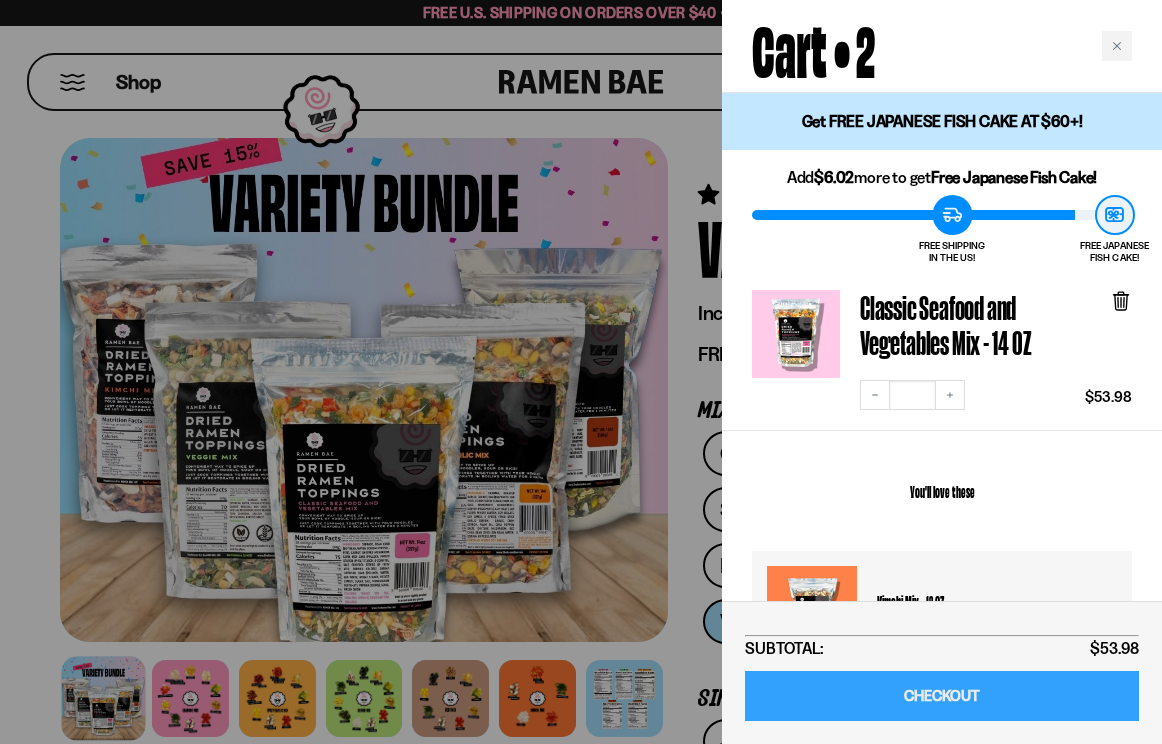click on "CHECKOUT" at bounding box center [942, 696] 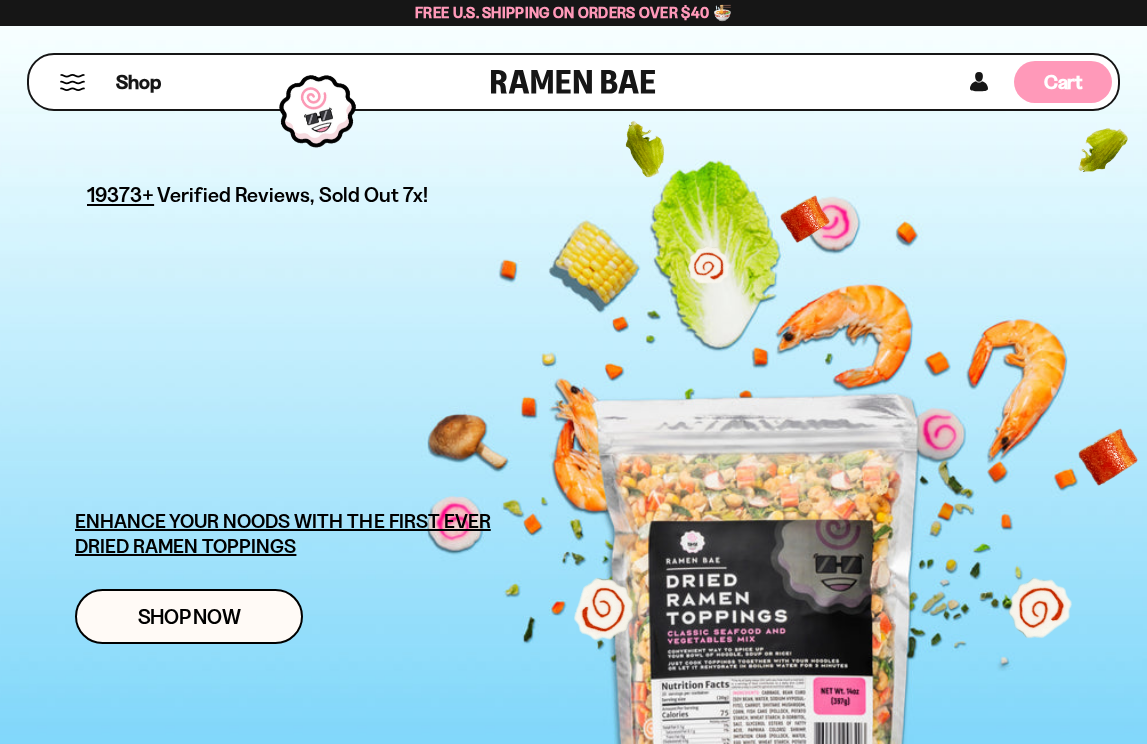click on "Cart
D0381C2F-513E-4F90-8A41-6F0A75DCBAAA" at bounding box center (1063, 82) 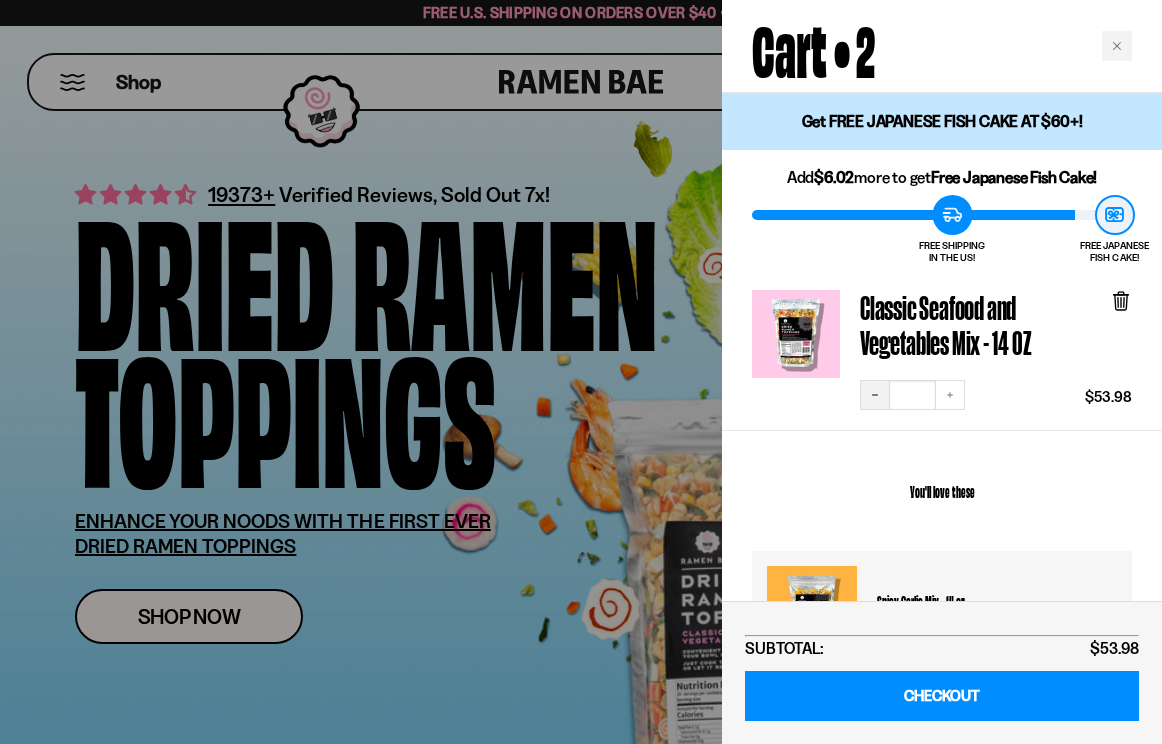 click 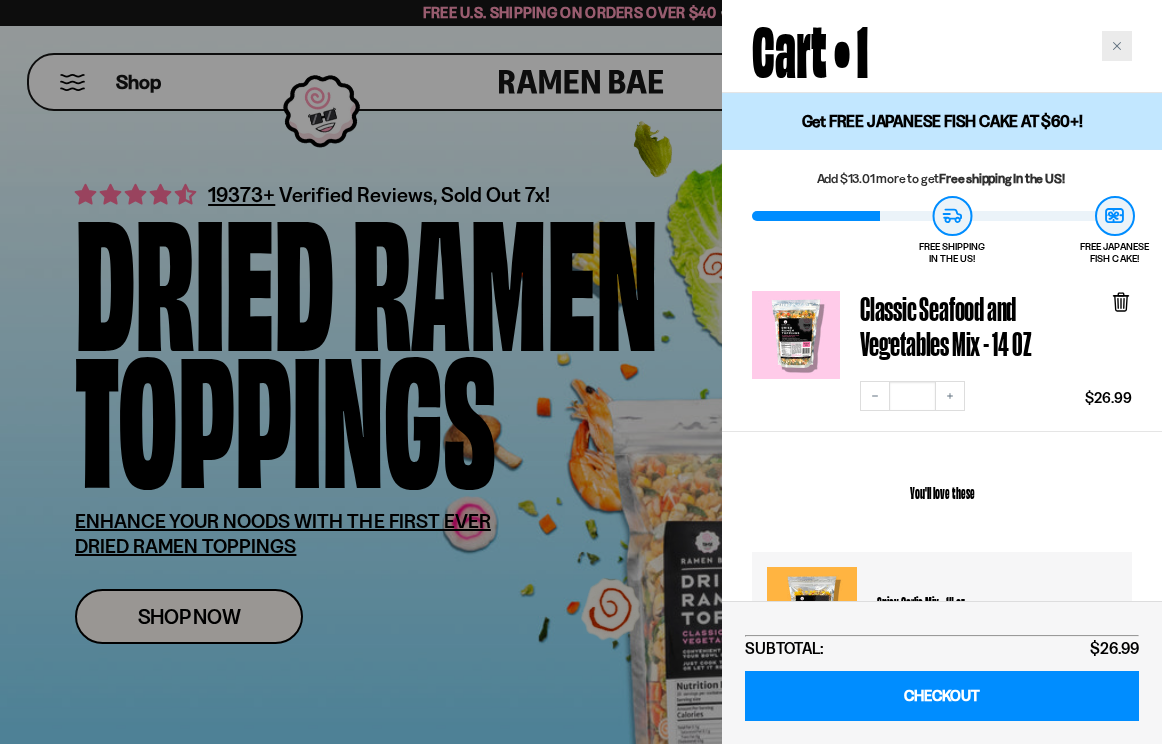 click at bounding box center [1117, 46] 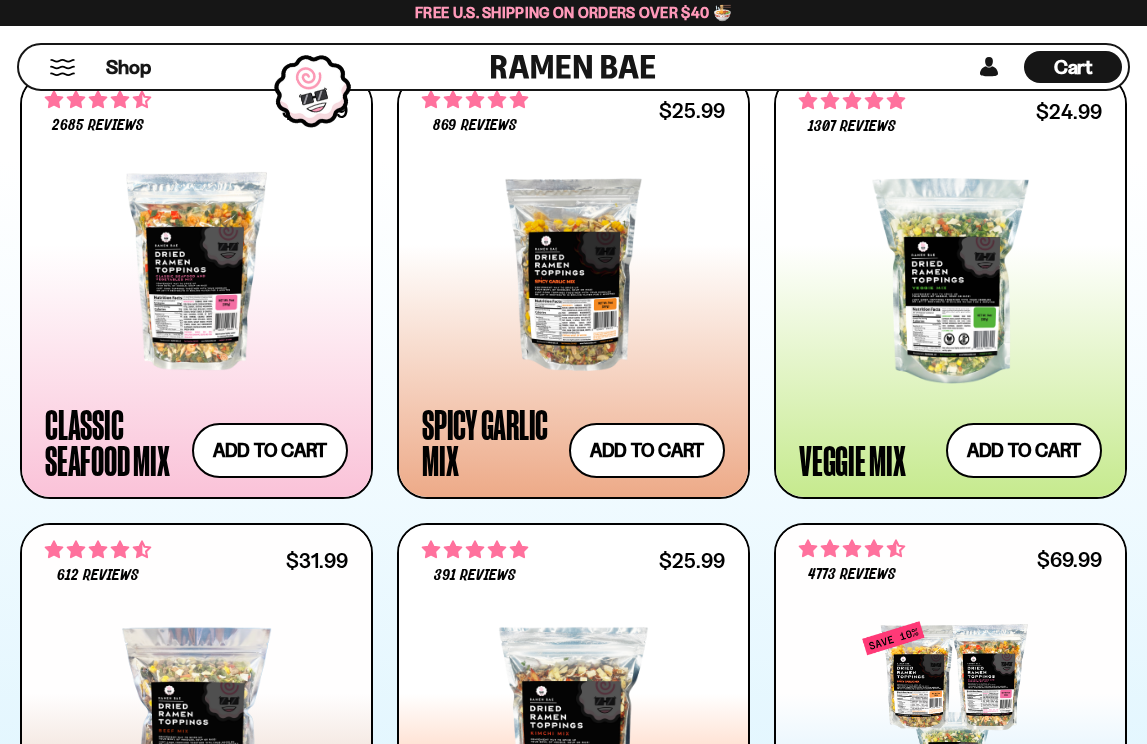 scroll, scrollTop: 1023, scrollLeft: 0, axis: vertical 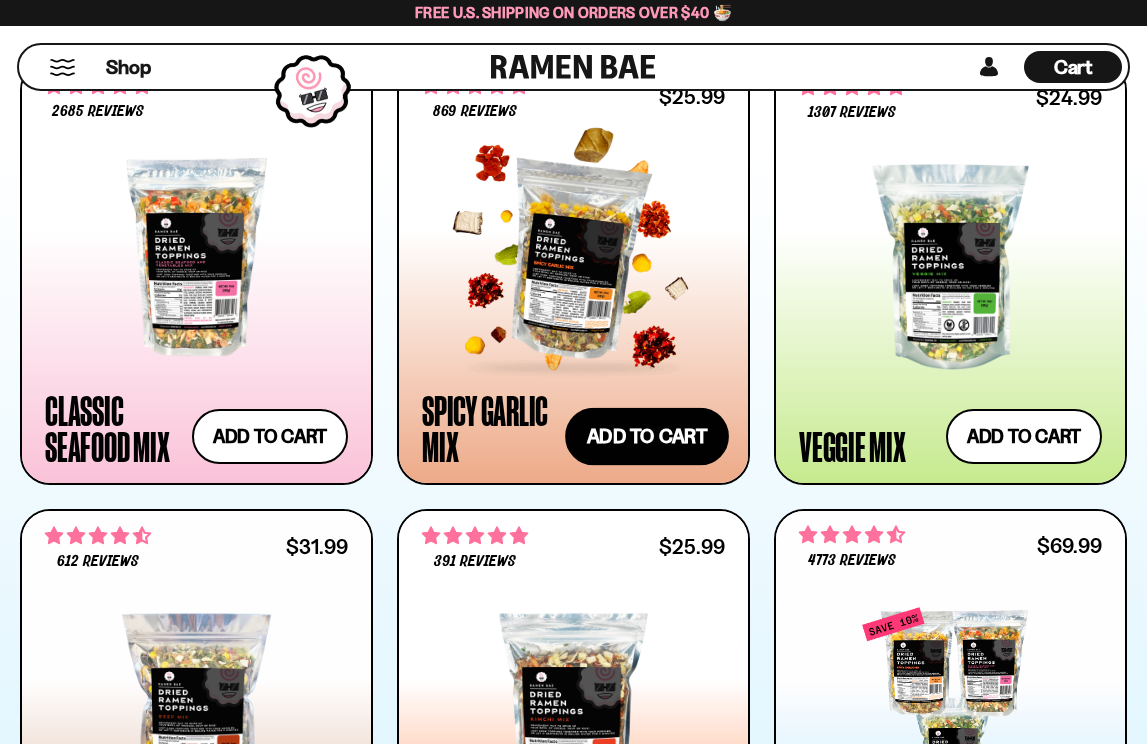 click on "Add to cart
Add
—
Regular price
$25.99
Regular price
Sale price
$25.99
Unit price
/
per" at bounding box center (647, 436) 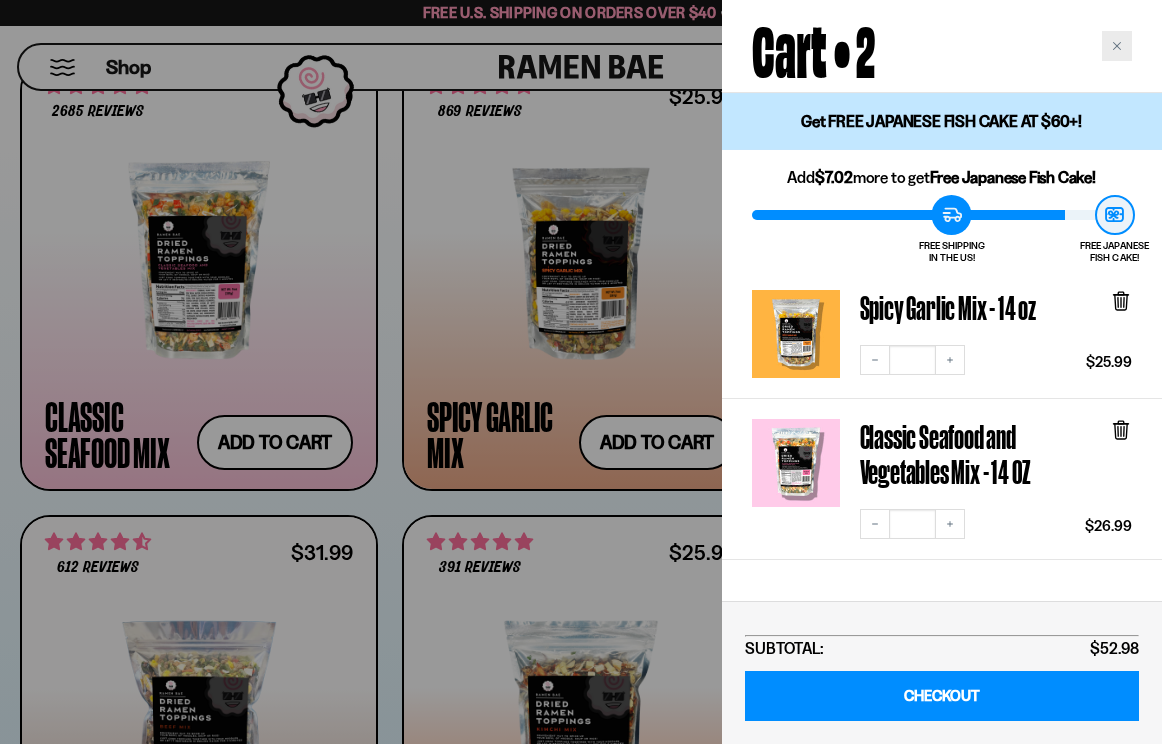 click at bounding box center [1117, 46] 